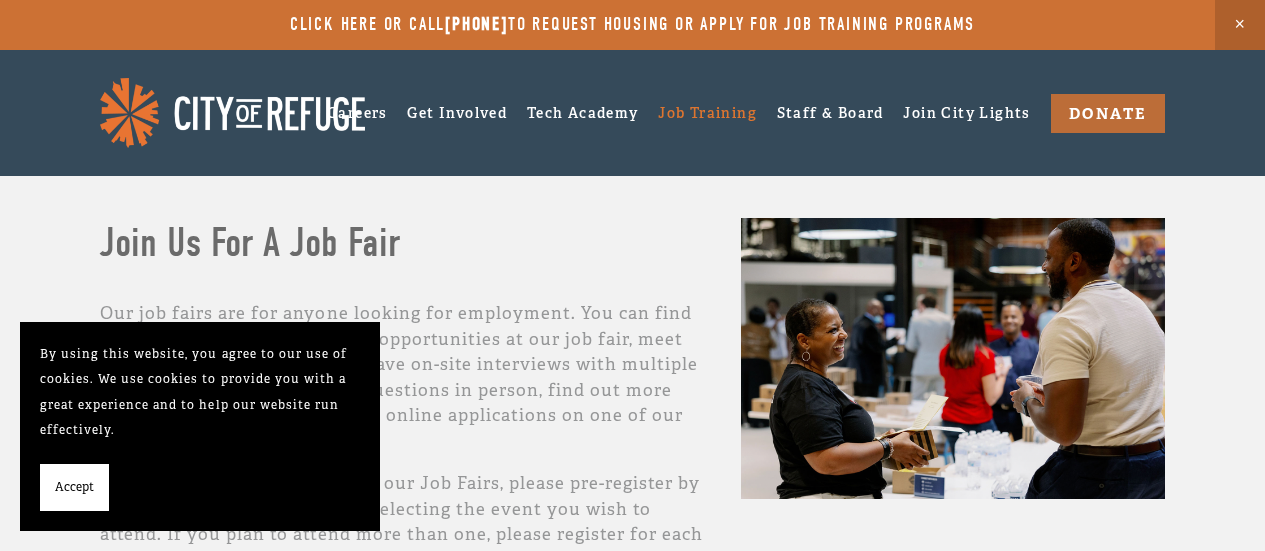 scroll, scrollTop: 0, scrollLeft: 0, axis: both 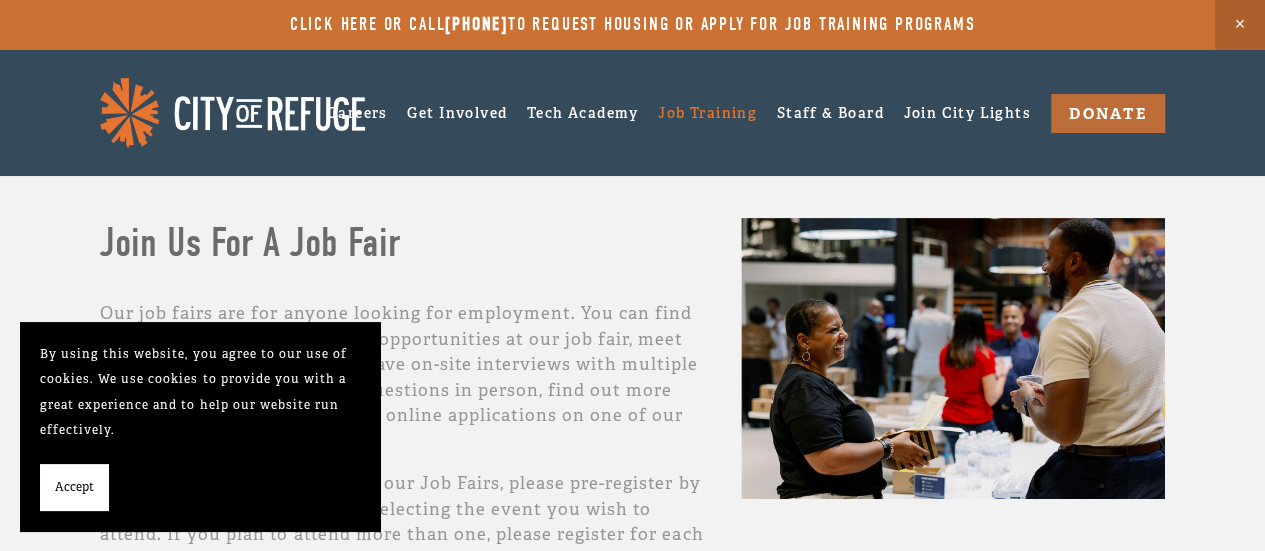 click on "Accept" at bounding box center (74, 488) 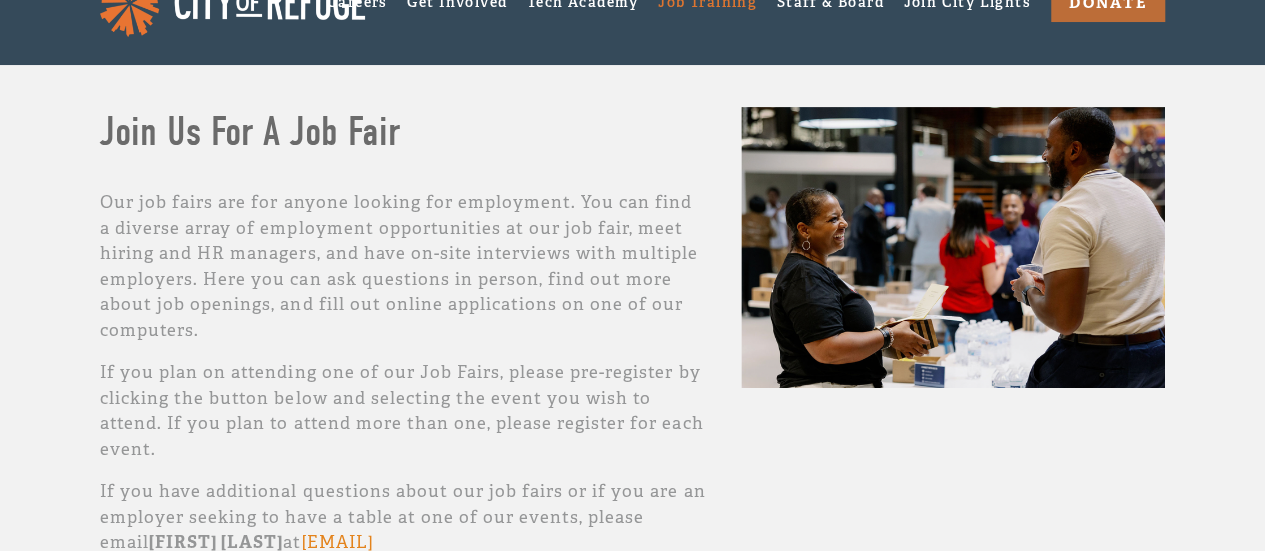 scroll, scrollTop: 200, scrollLeft: 0, axis: vertical 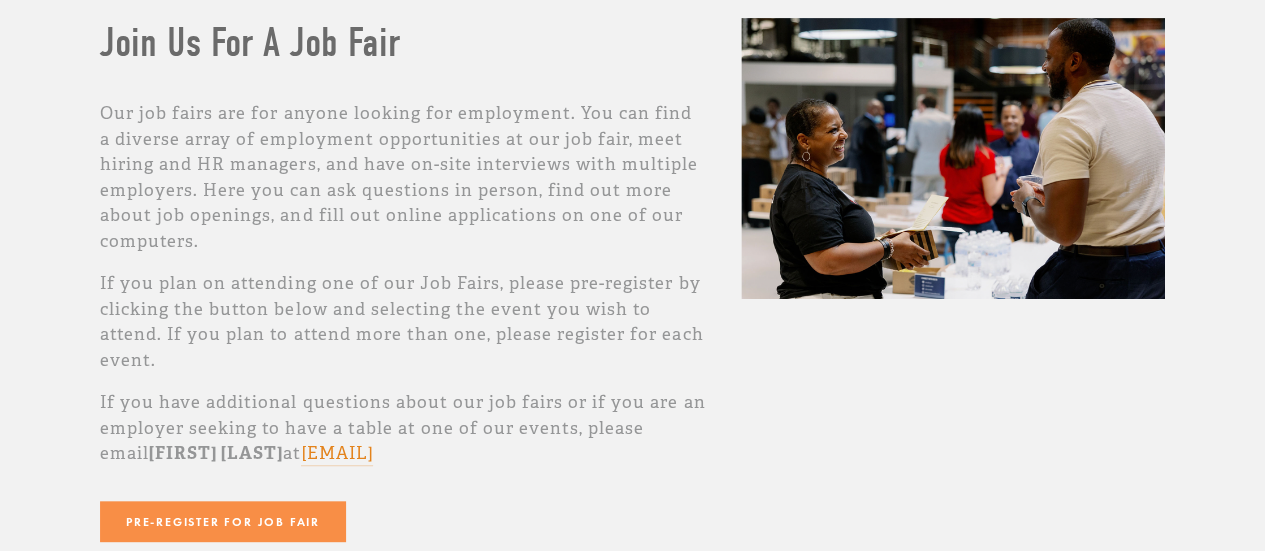 drag, startPoint x: 578, startPoint y: 25, endPoint x: 687, endPoint y: 495, distance: 482.47385 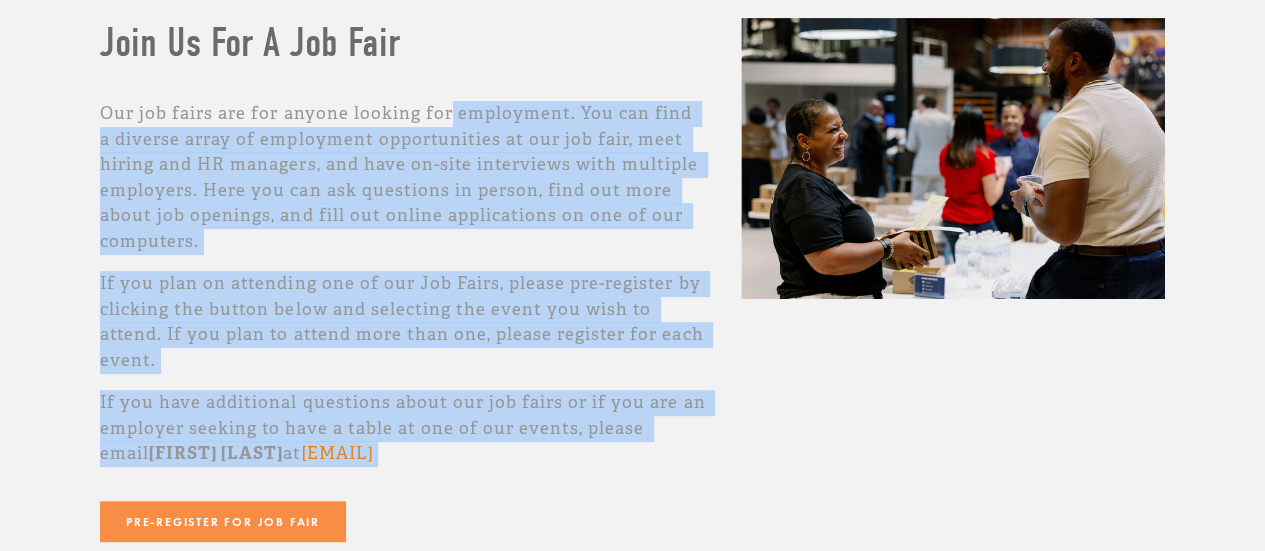 drag, startPoint x: 641, startPoint y: 467, endPoint x: 446, endPoint y: 91, distance: 423.55756 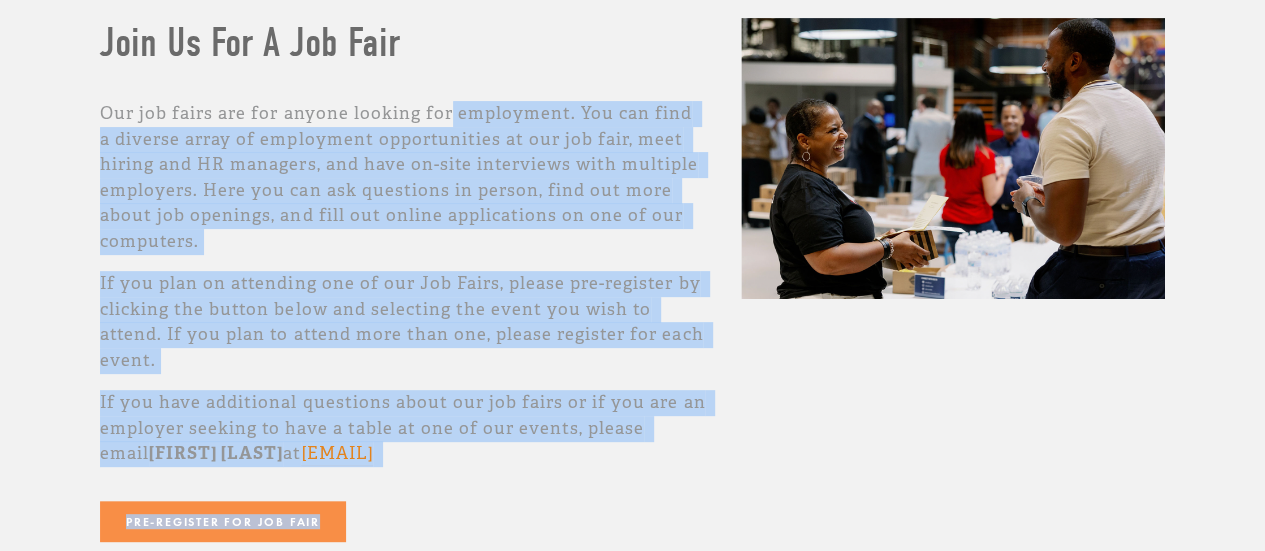 click on "Pre-Register for Job Fair" at bounding box center (403, 521) 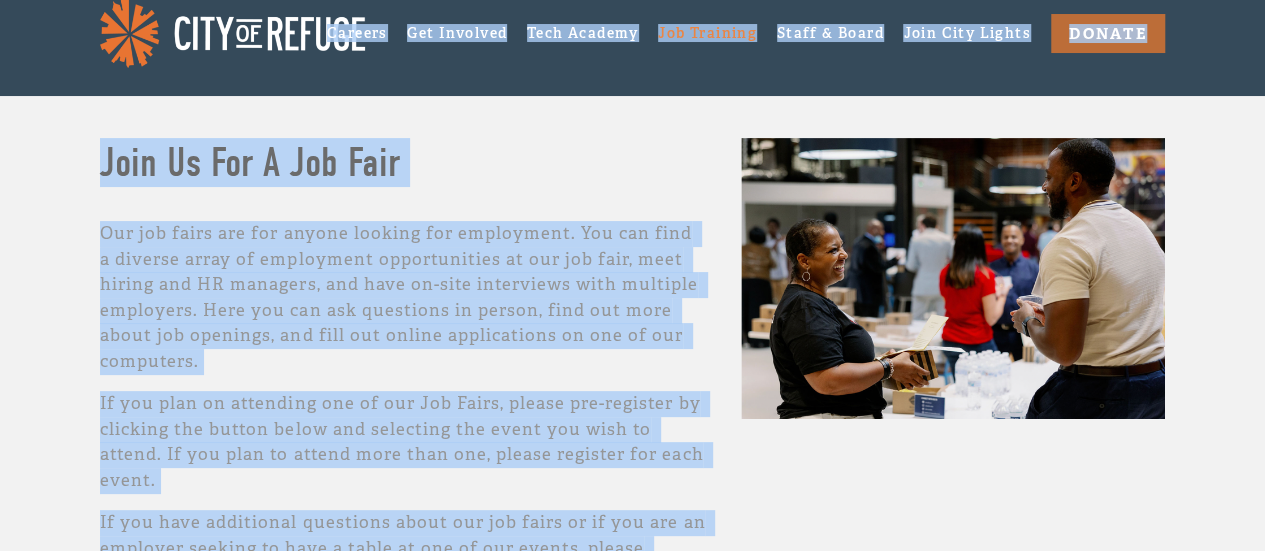 drag, startPoint x: 646, startPoint y: 484, endPoint x: 474, endPoint y: -17, distance: 529.70276 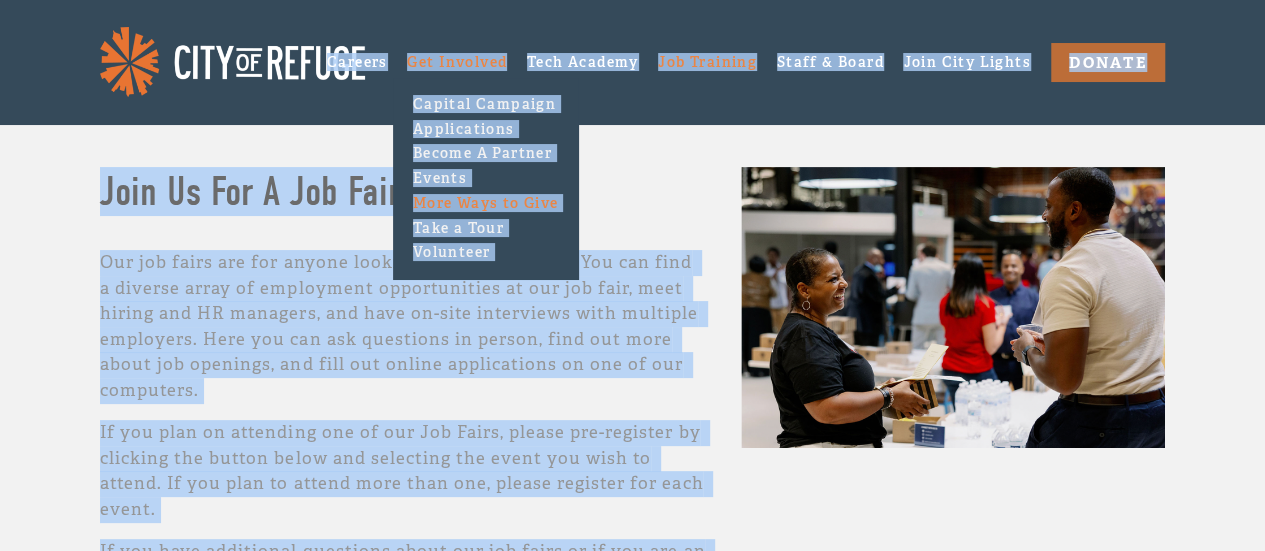 click on "More Ways to Give" at bounding box center [485, 202] 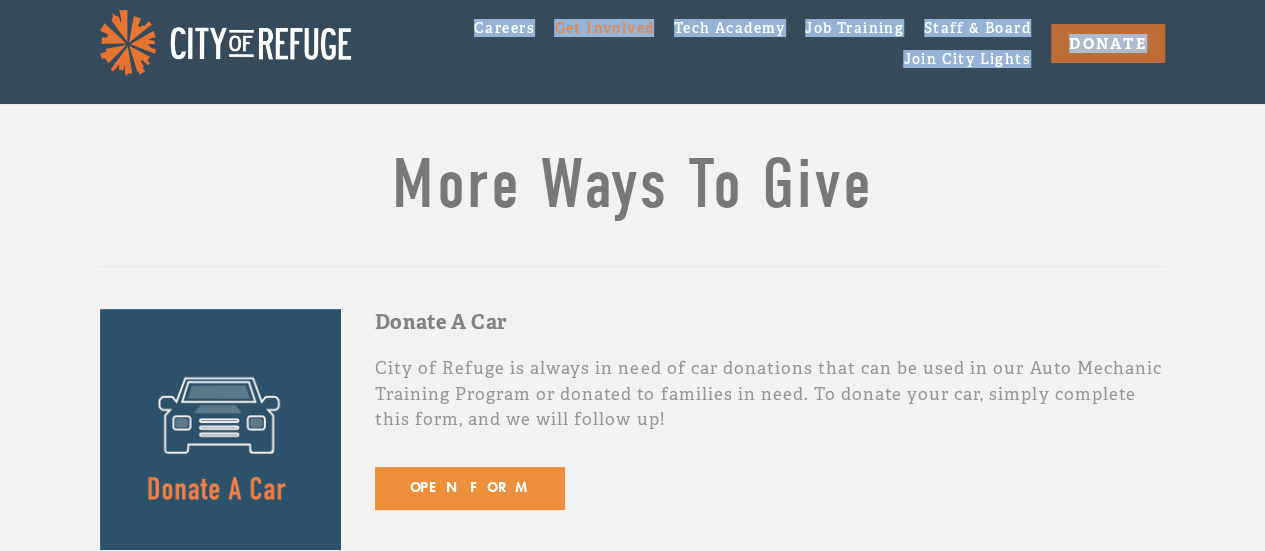 scroll, scrollTop: 0, scrollLeft: 0, axis: both 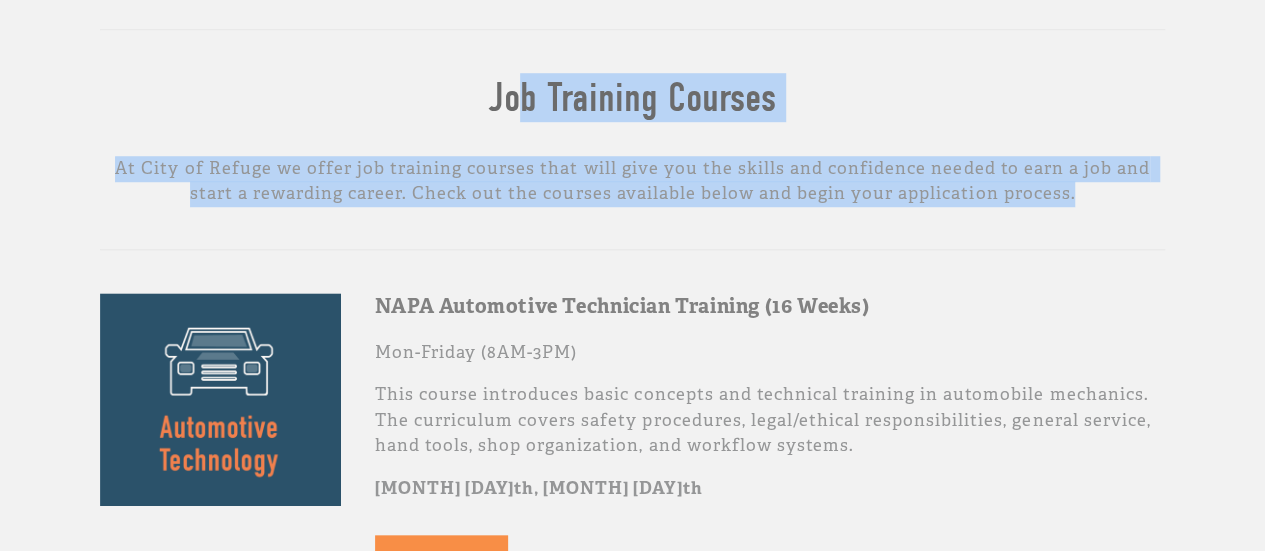 drag, startPoint x: 540, startPoint y: 87, endPoint x: 842, endPoint y: 259, distance: 347.5457 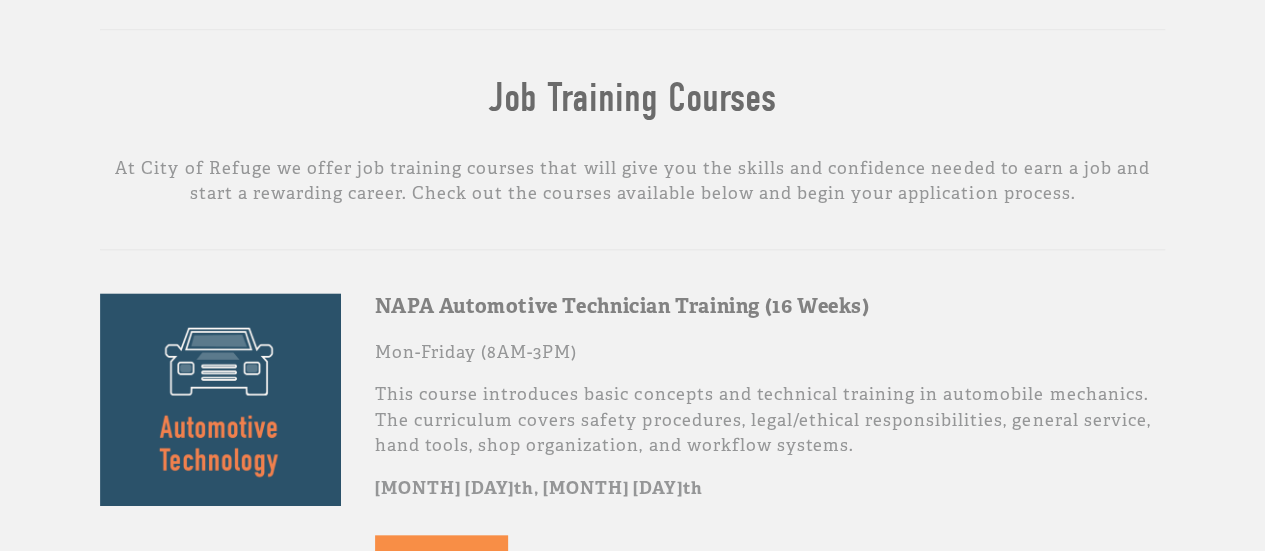click at bounding box center (632, 250) 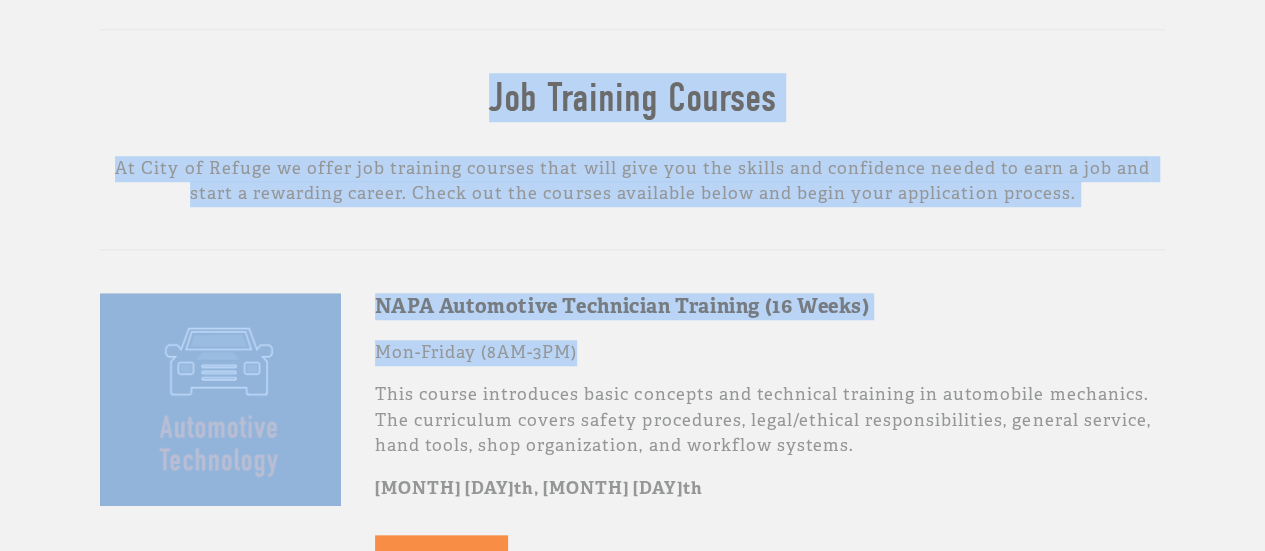 drag, startPoint x: 828, startPoint y: 343, endPoint x: 388, endPoint y: 36, distance: 536.5156 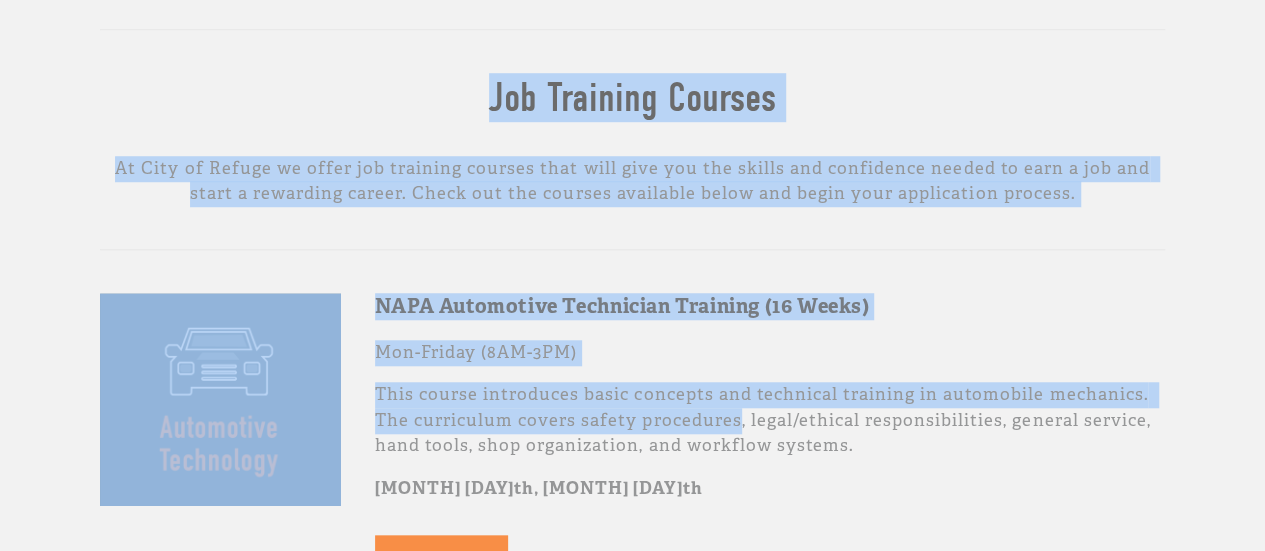 drag, startPoint x: 388, startPoint y: 36, endPoint x: 732, endPoint y: 427, distance: 520.785 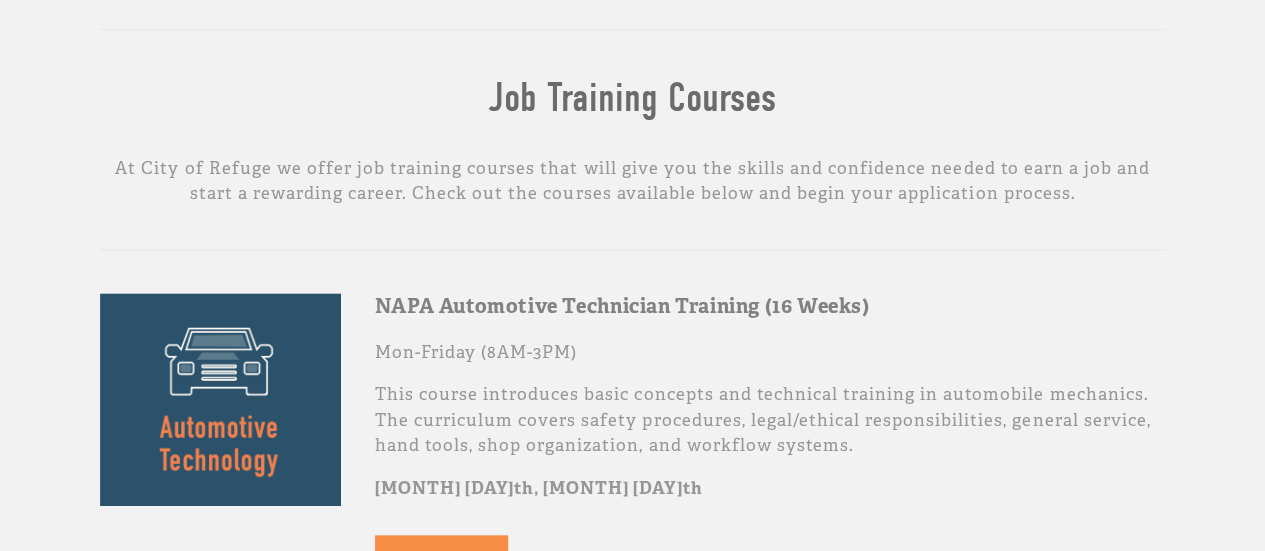 click on "[MONTH] [DAY]th, [MONTH] [DAY]th" at bounding box center [770, 489] 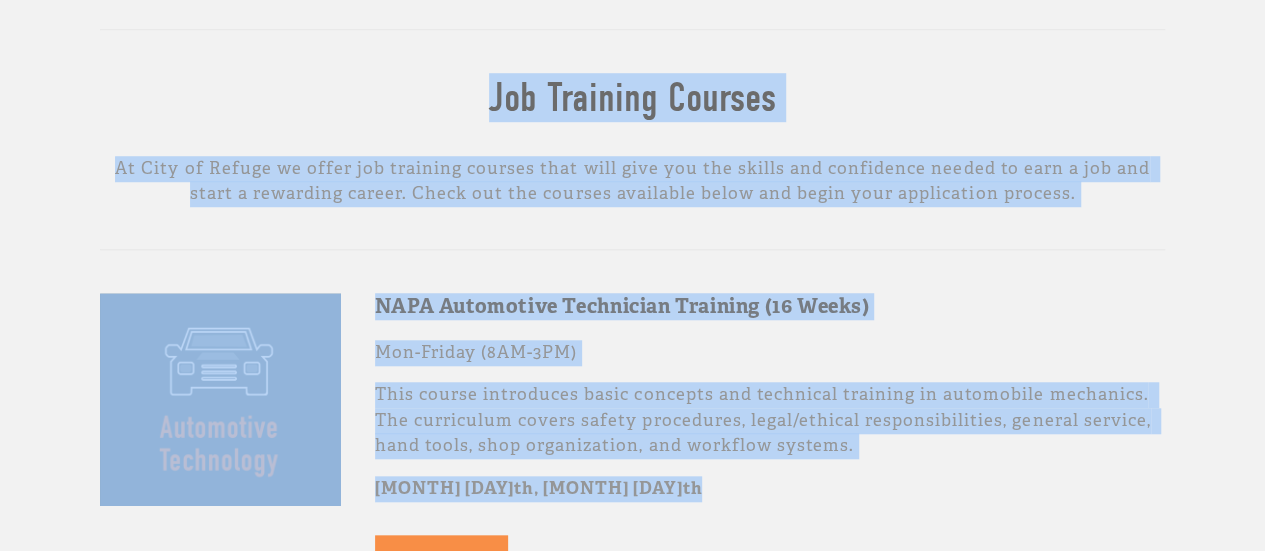 drag, startPoint x: 876, startPoint y: 491, endPoint x: 384, endPoint y: 39, distance: 668.1078 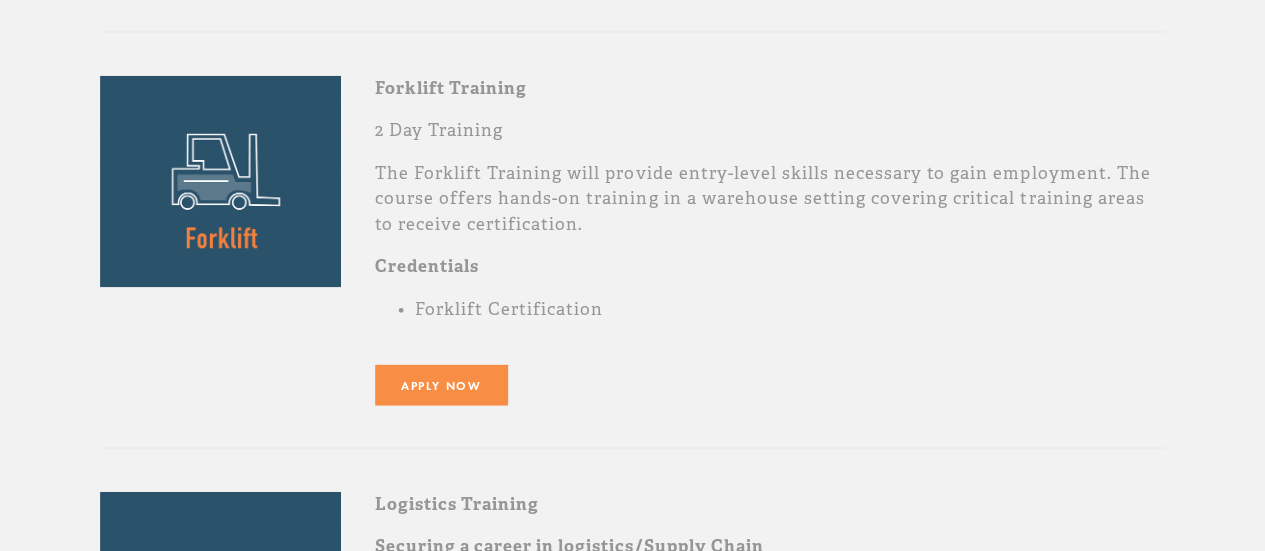 scroll, scrollTop: 1800, scrollLeft: 0, axis: vertical 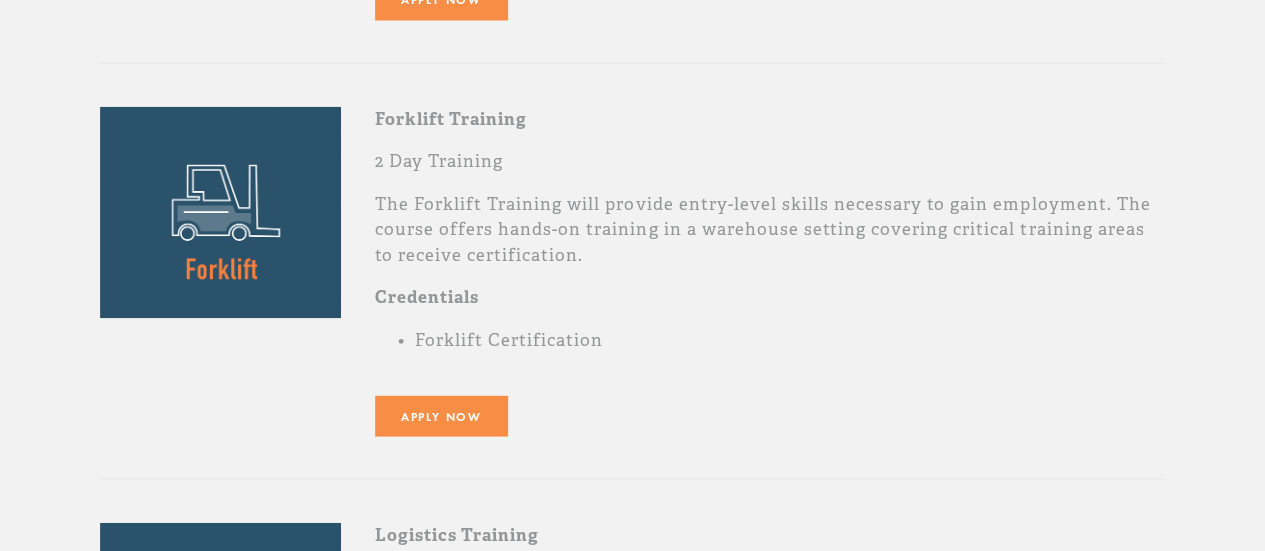 click on "Credentials" at bounding box center (770, 297) 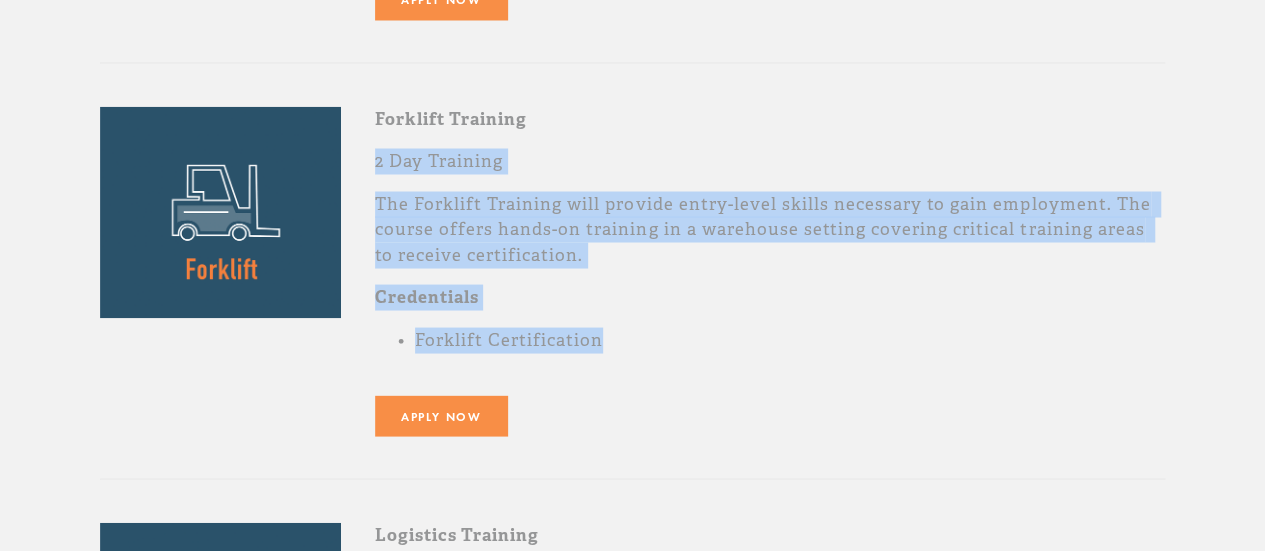 drag, startPoint x: 802, startPoint y: 115, endPoint x: 879, endPoint y: 326, distance: 224.61078 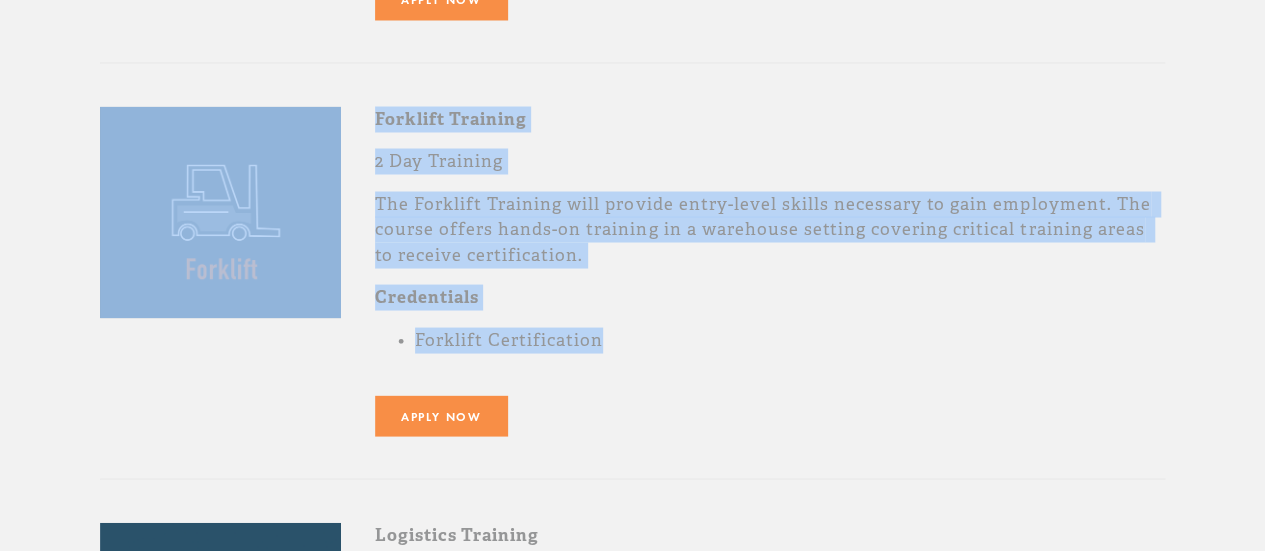 drag, startPoint x: 865, startPoint y: 369, endPoint x: 676, endPoint y: 45, distance: 375.09598 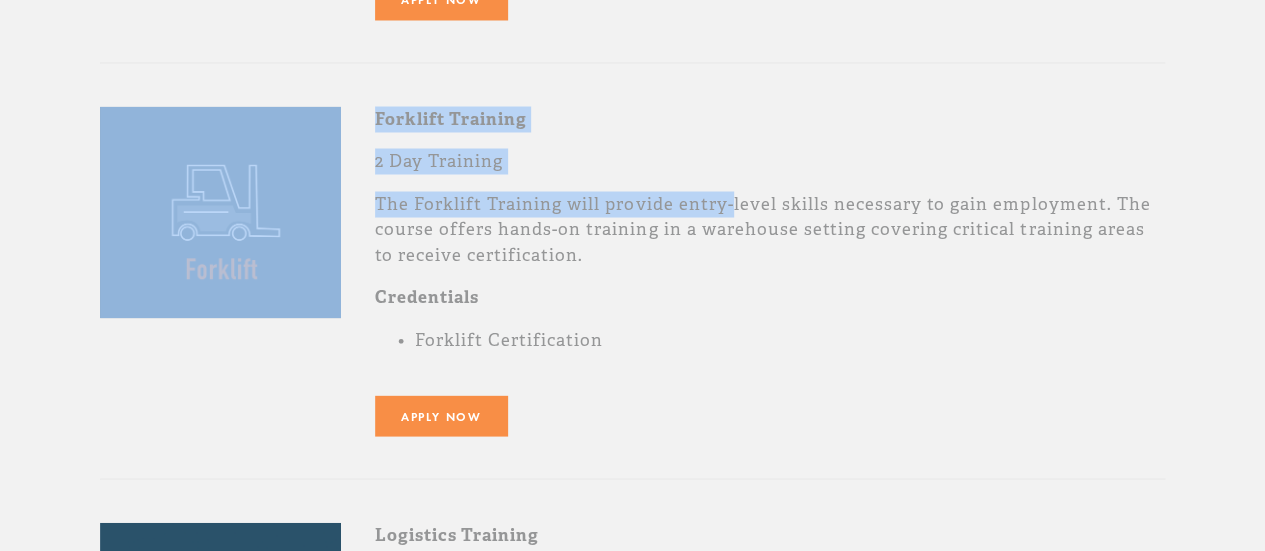 drag, startPoint x: 744, startPoint y: 354, endPoint x: 714, endPoint y: 103, distance: 252.78647 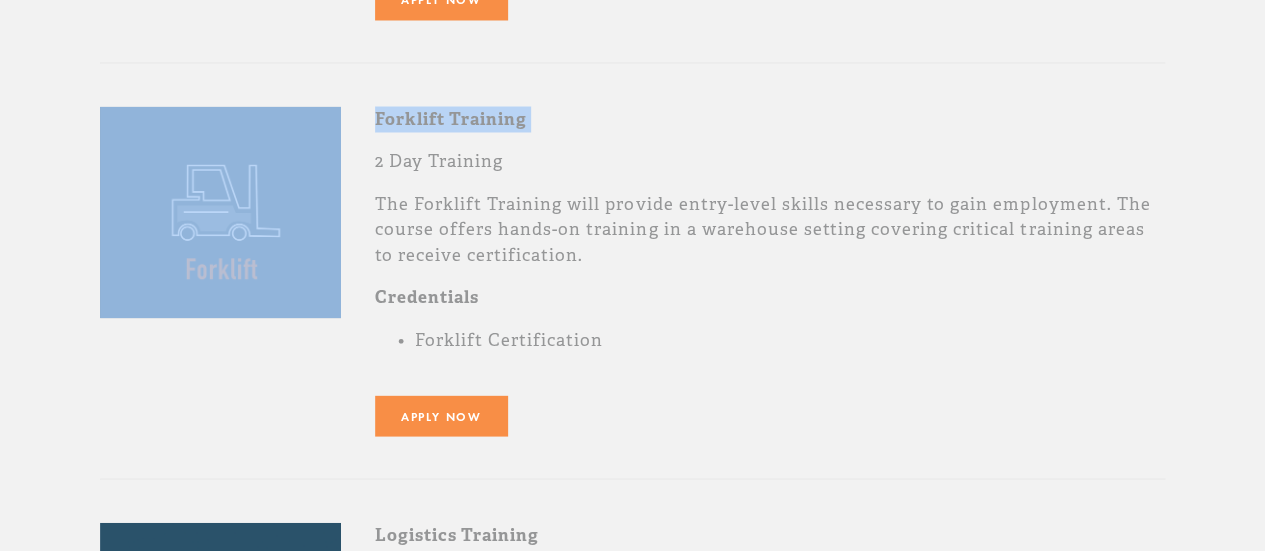 click on "Forklift Training" at bounding box center (770, 119) 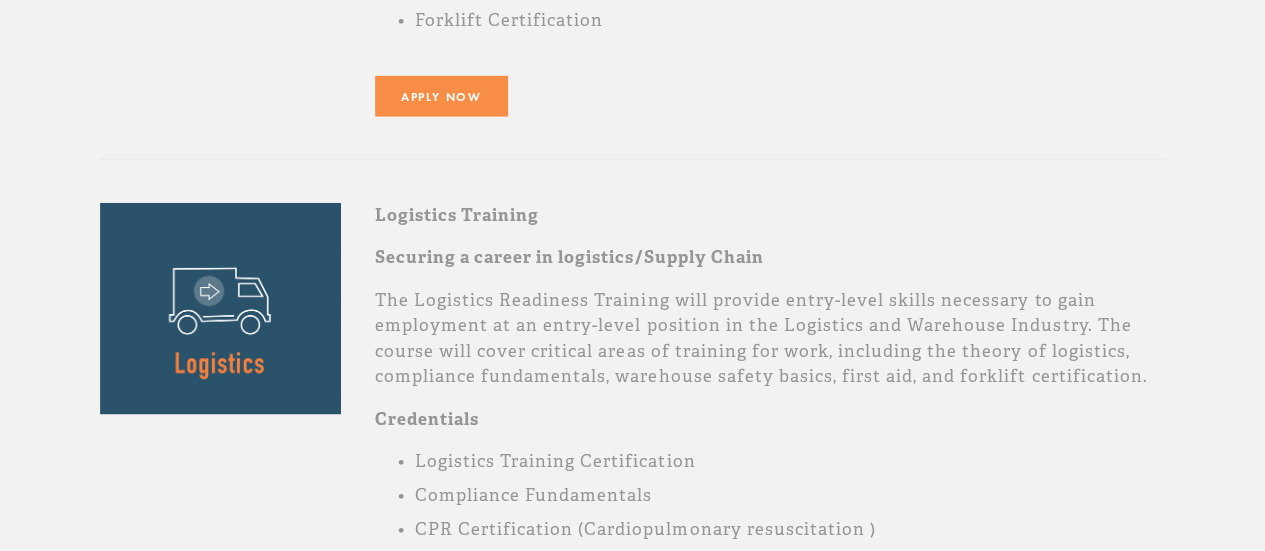 scroll, scrollTop: 2200, scrollLeft: 0, axis: vertical 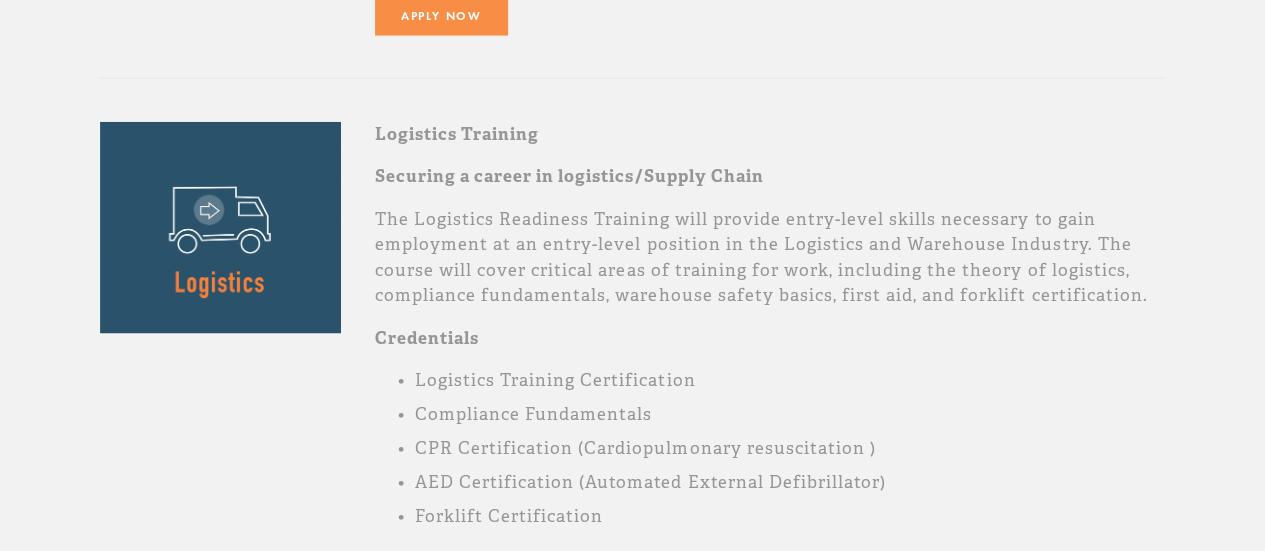 click on "Logistics Training Certification" at bounding box center (790, 381) 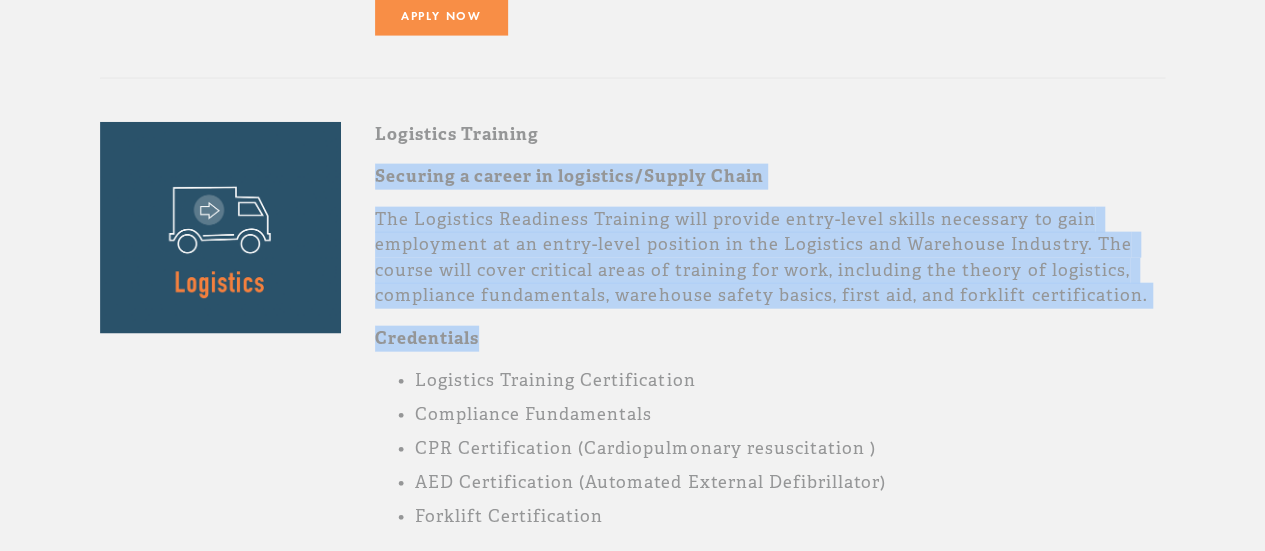 drag, startPoint x: 930, startPoint y: 133, endPoint x: 1030, endPoint y: 314, distance: 206.78732 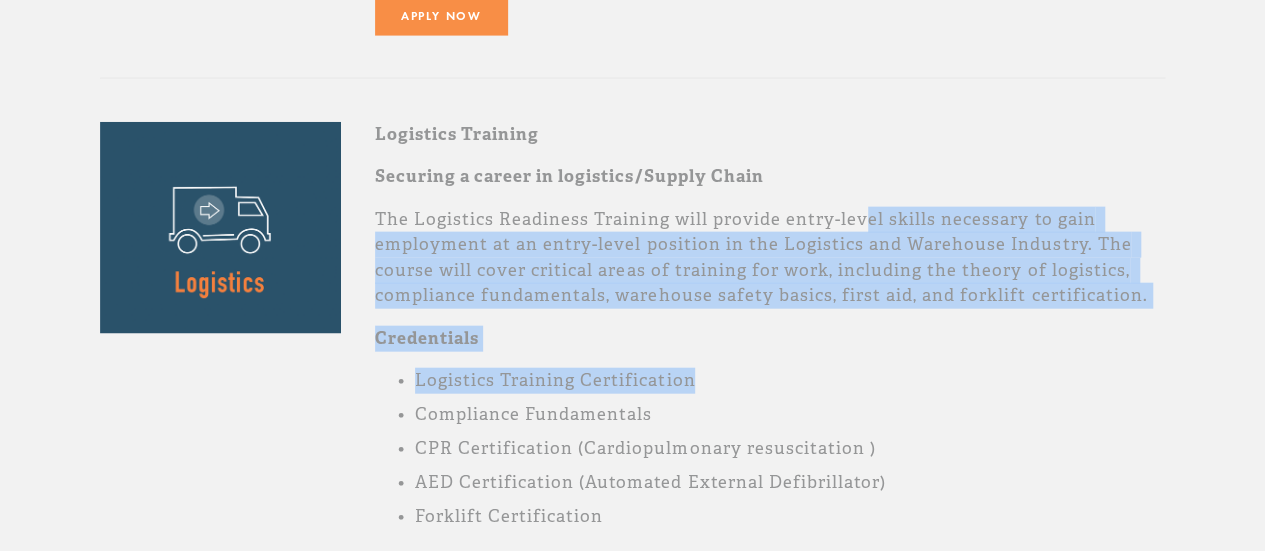 drag, startPoint x: 866, startPoint y: 193, endPoint x: 954, endPoint y: 365, distance: 193.20456 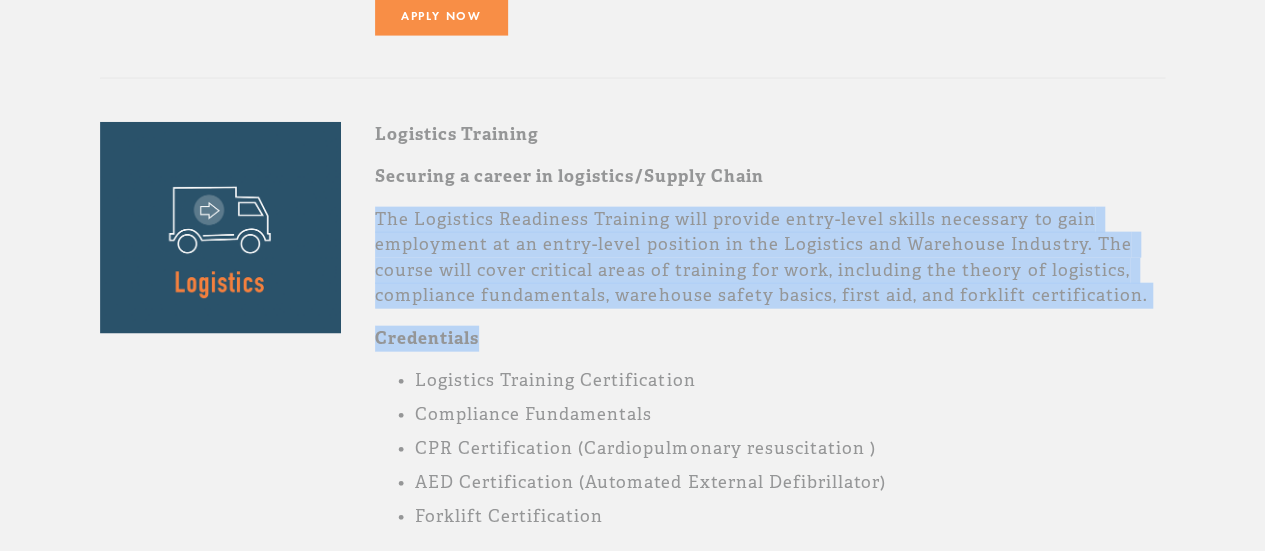 drag, startPoint x: 866, startPoint y: 177, endPoint x: 889, endPoint y: 331, distance: 155.70805 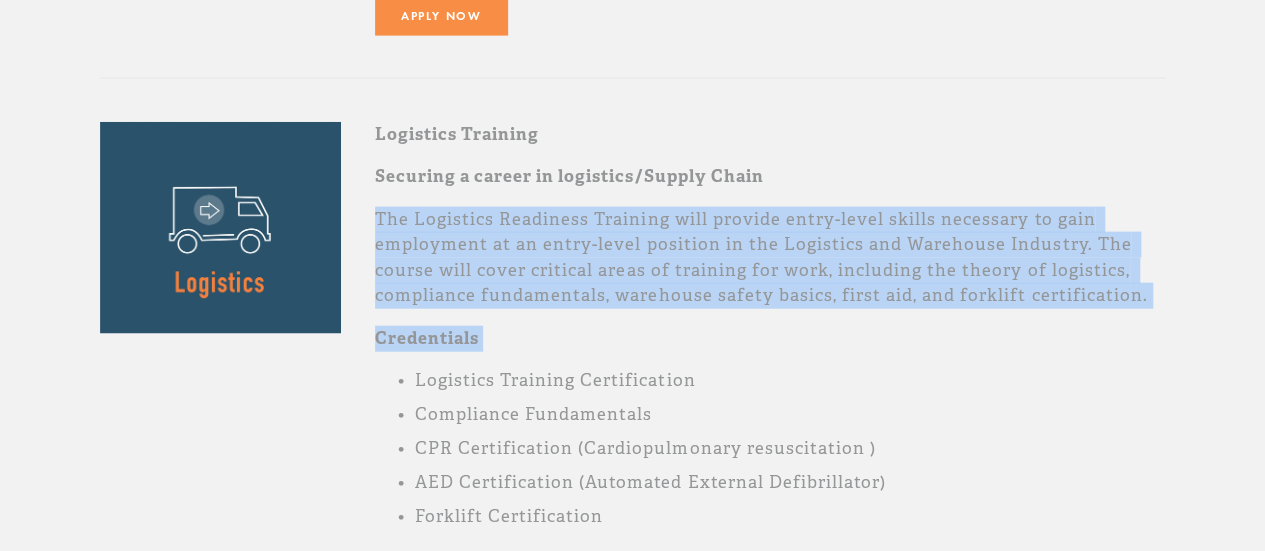 drag, startPoint x: 891, startPoint y: 331, endPoint x: 920, endPoint y: 182, distance: 151.79591 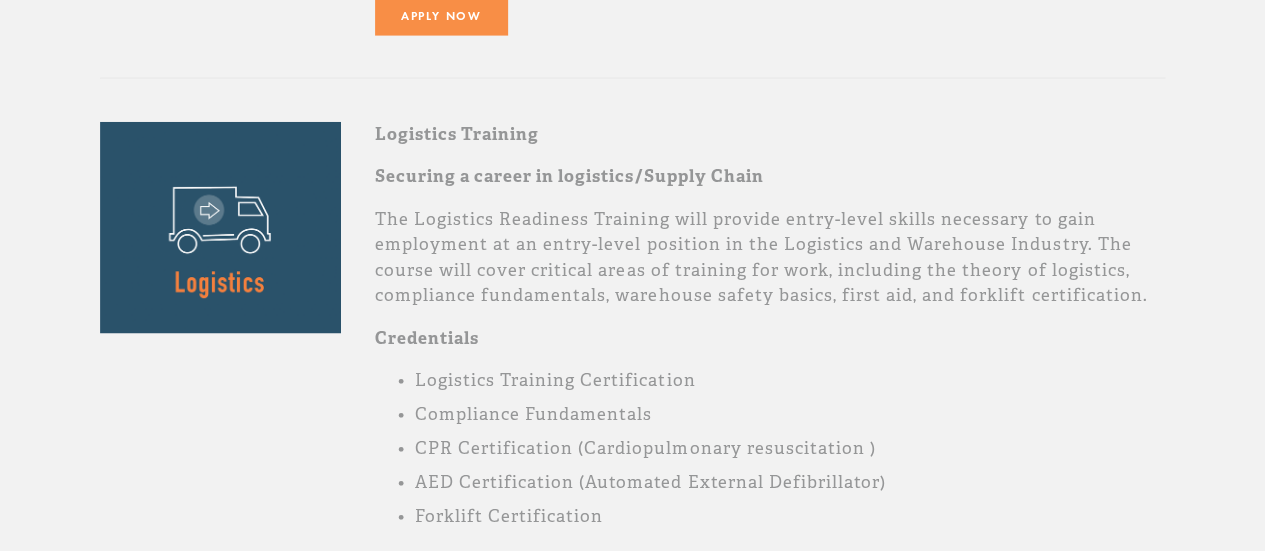 click on "Logistics Training Securing a career in logistics/Supply Chain The Logistics Readiness Training will provide entry-level skills necessary to gain employment at an entry-level position in the Logistics and Warehouse Industry. The course will cover critical areas of training for work, including the theory of logistics, compliance fundamentals, warehouse safety basics, first aid, and forklift certification. Credentials Logistics Training Certification Compliance Fundamentals CPR Certification (Cardiopulmonary resuscitation ) AED Certification (Automated External Defibrillator) Forklift Certification [MONTH] [DAY], [MONTH] [DAY], [MONTH] [DAY]" at bounding box center [770, 347] 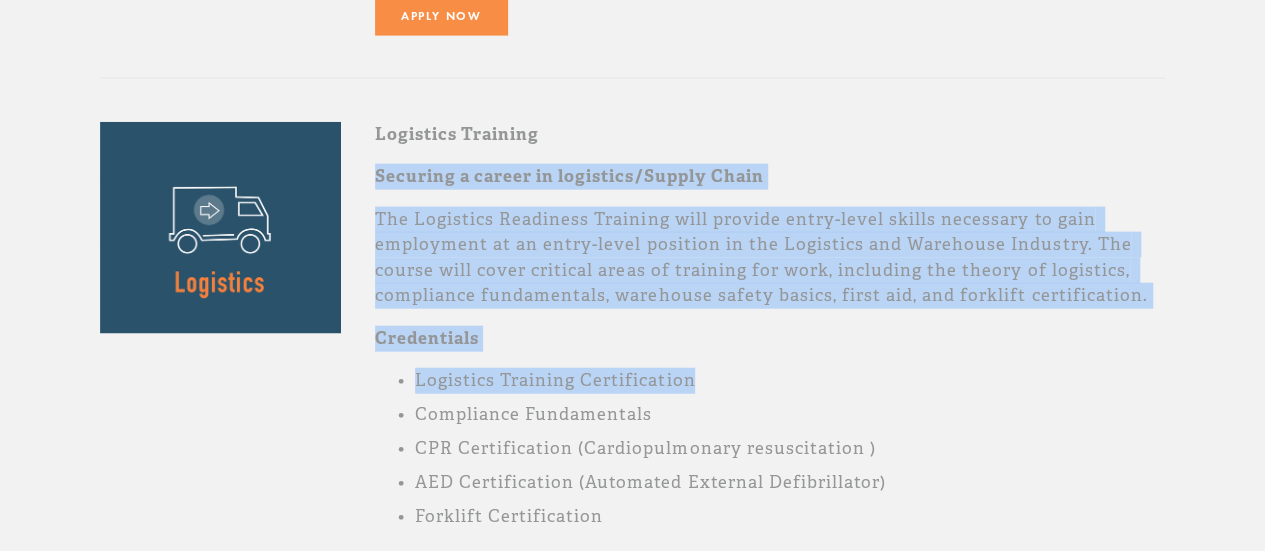 drag, startPoint x: 908, startPoint y: 334, endPoint x: 839, endPoint y: 109, distance: 235.3423 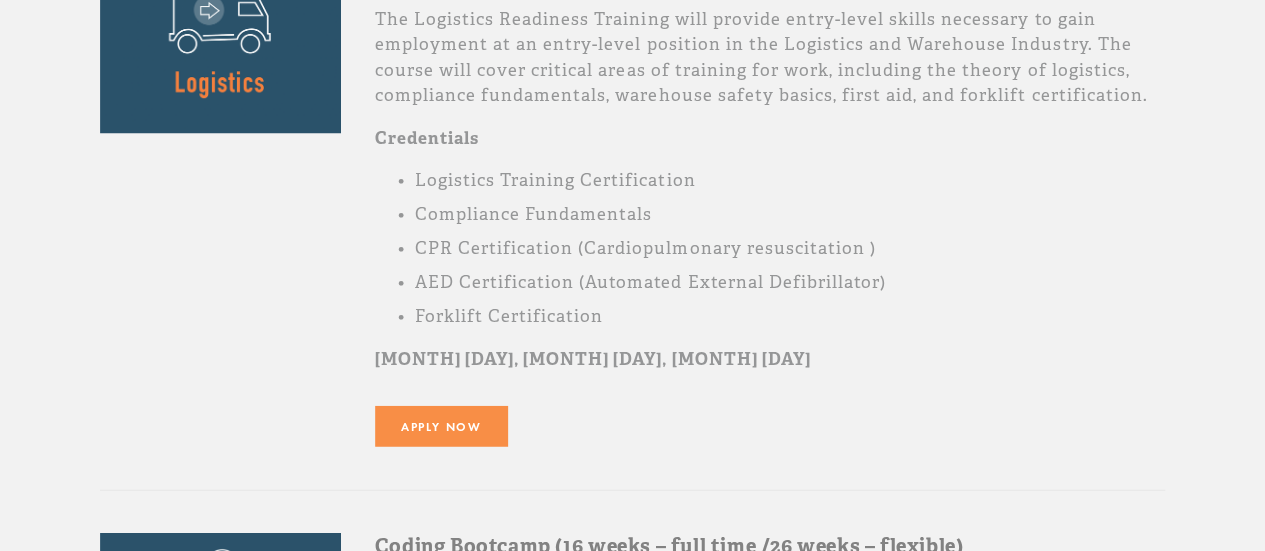 scroll, scrollTop: 2300, scrollLeft: 0, axis: vertical 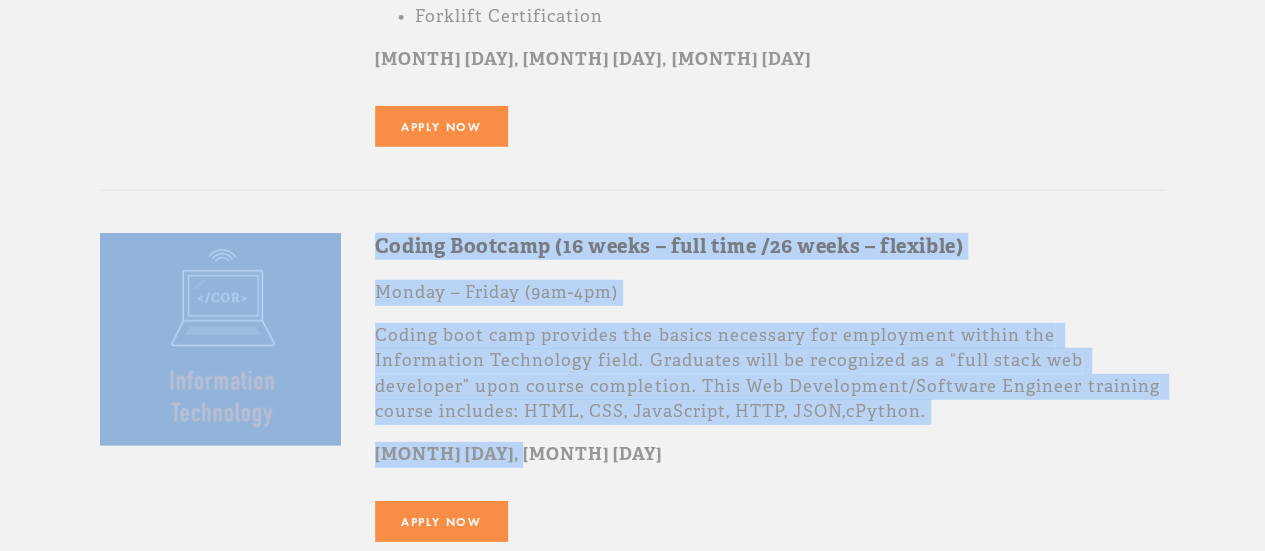 drag, startPoint x: 788, startPoint y: 159, endPoint x: 840, endPoint y: 458, distance: 303.48807 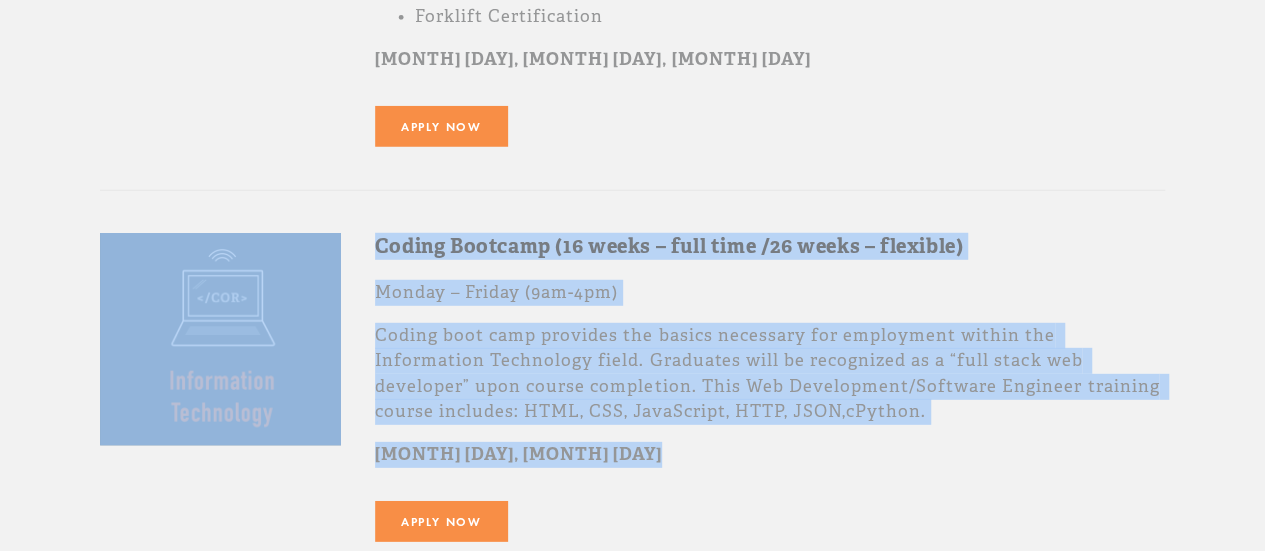 drag, startPoint x: 840, startPoint y: 459, endPoint x: 839, endPoint y: 157, distance: 302.00165 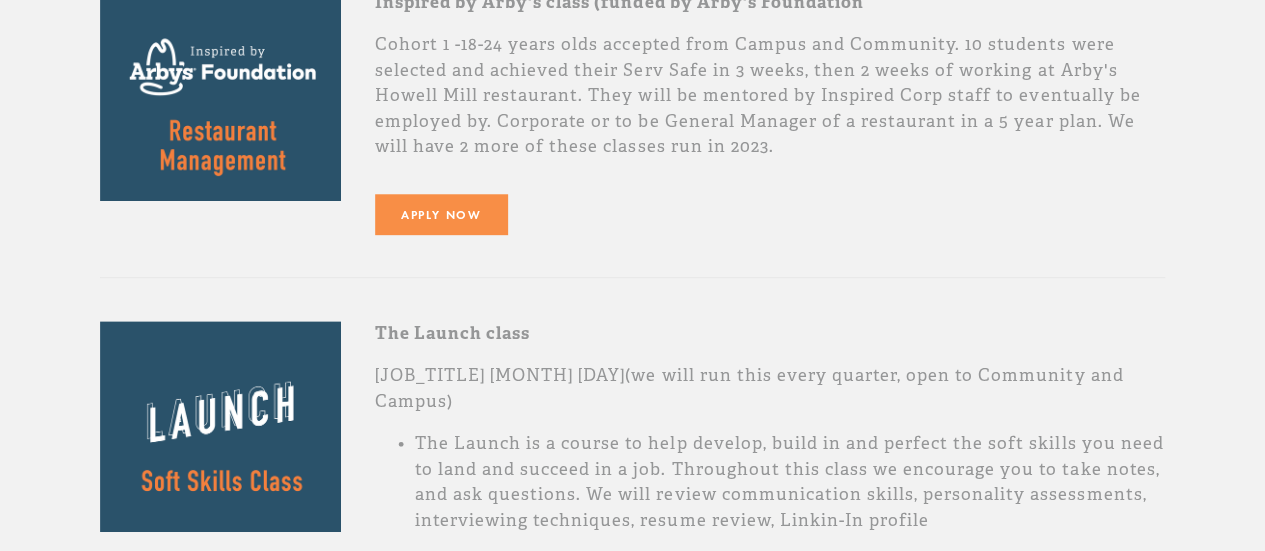 scroll, scrollTop: 4200, scrollLeft: 0, axis: vertical 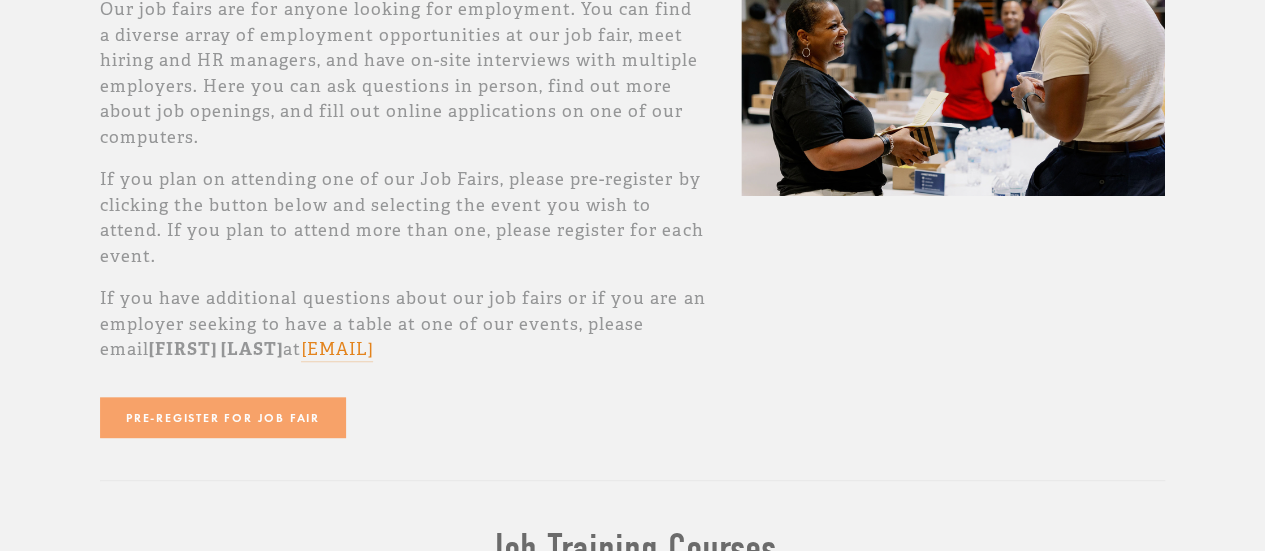 click on "Pre-Register for Job Fair" at bounding box center (223, 417) 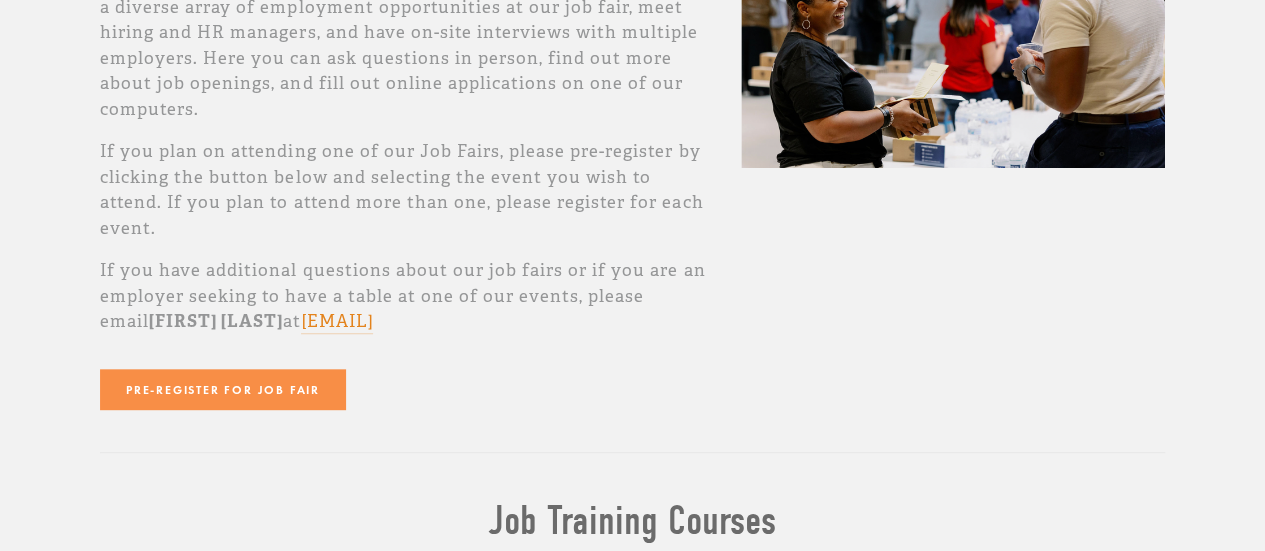 scroll, scrollTop: 300, scrollLeft: 0, axis: vertical 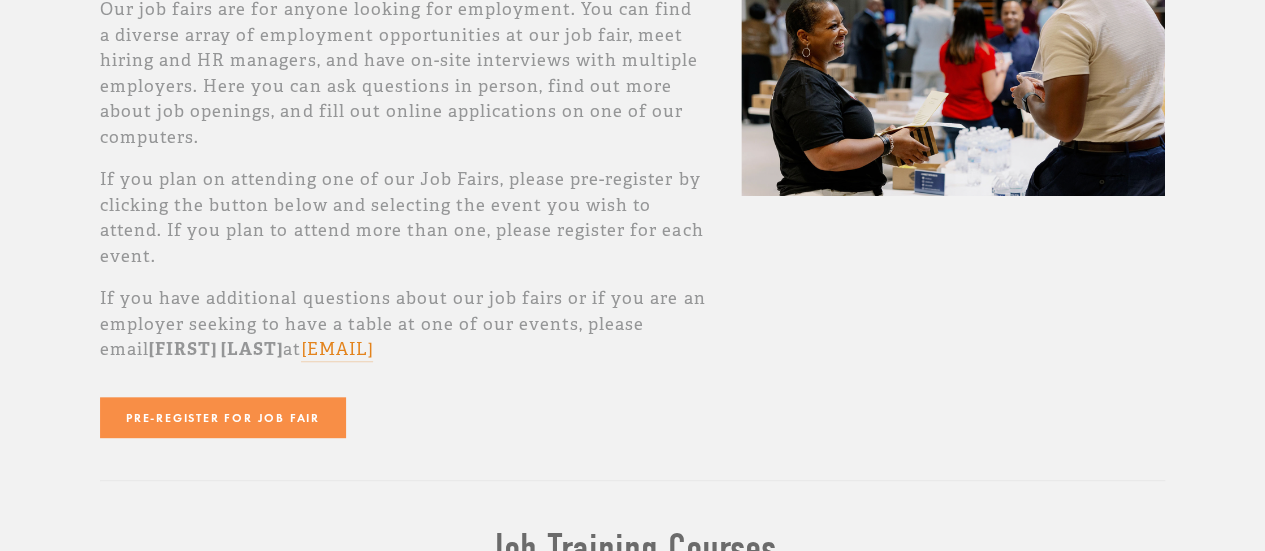 click on "If you have additional questions about our job fairs or if you are an employer seeking to have a table at one of our events, please email [FIRST] [LAST] at [EMAIL]" at bounding box center [403, 147] 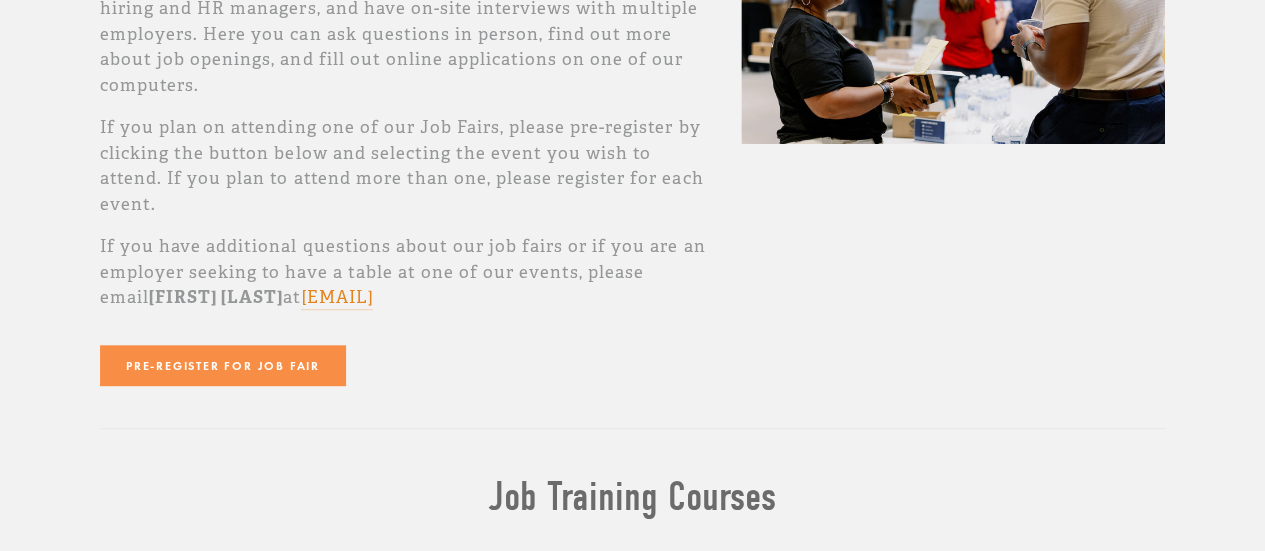 scroll, scrollTop: 700, scrollLeft: 0, axis: vertical 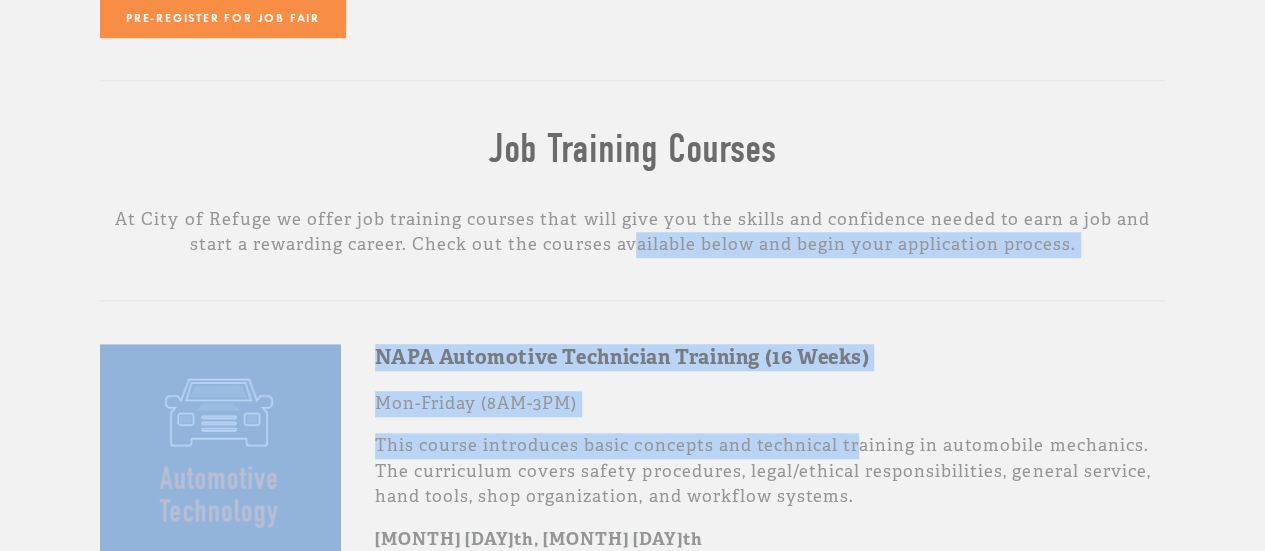 drag, startPoint x: 640, startPoint y: 243, endPoint x: 854, endPoint y: 429, distance: 283.53482 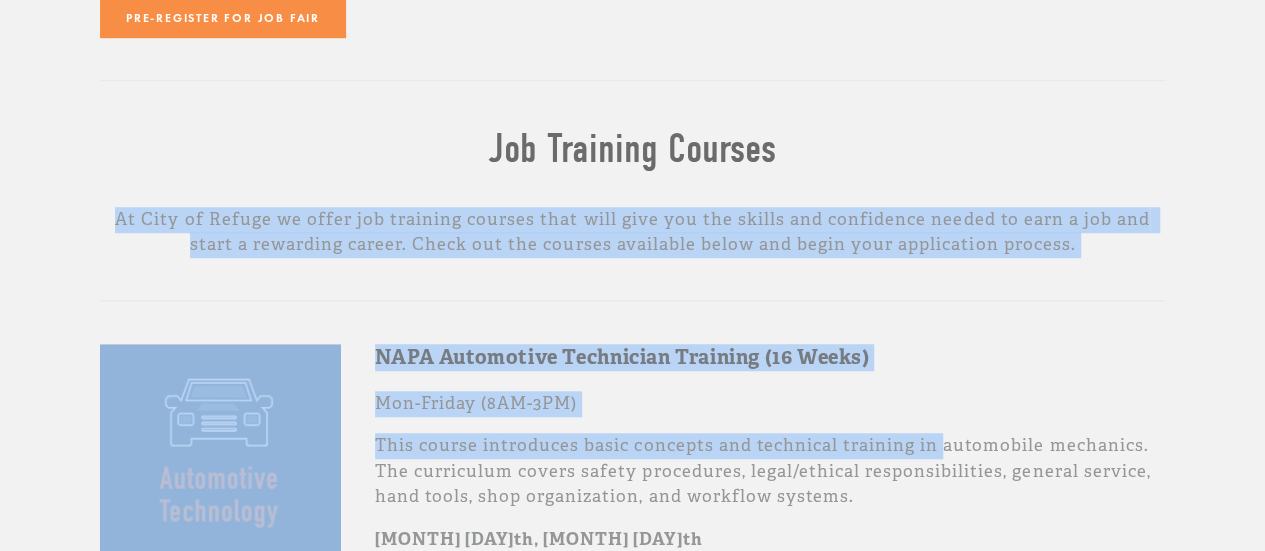 drag, startPoint x: 876, startPoint y: 107, endPoint x: 935, endPoint y: 437, distance: 335.23276 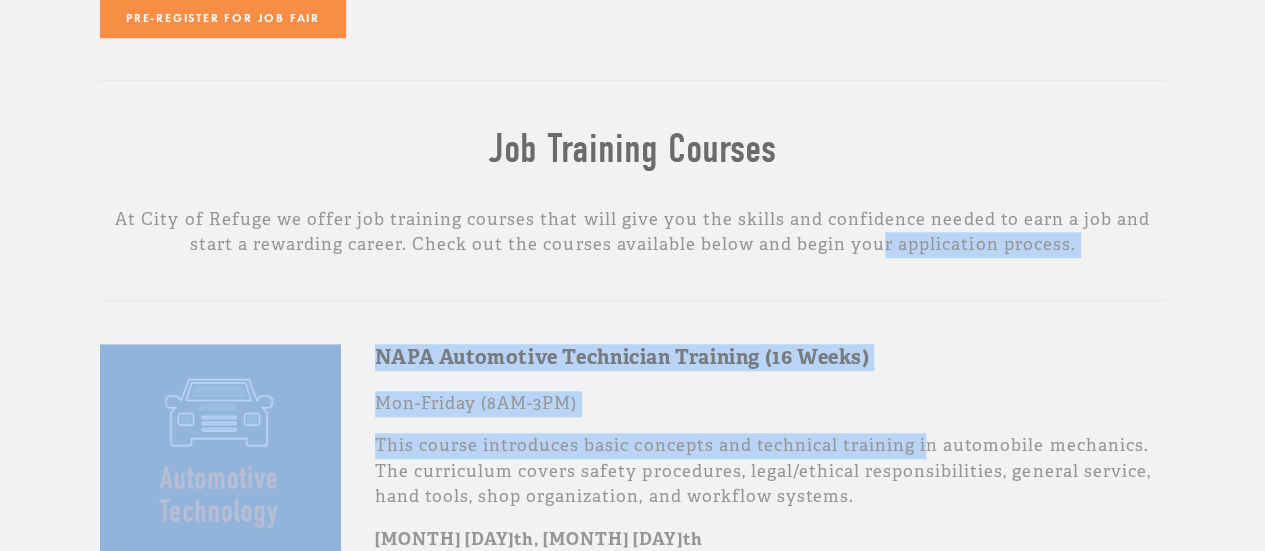 drag, startPoint x: 925, startPoint y: 440, endPoint x: 878, endPoint y: 176, distance: 268.15106 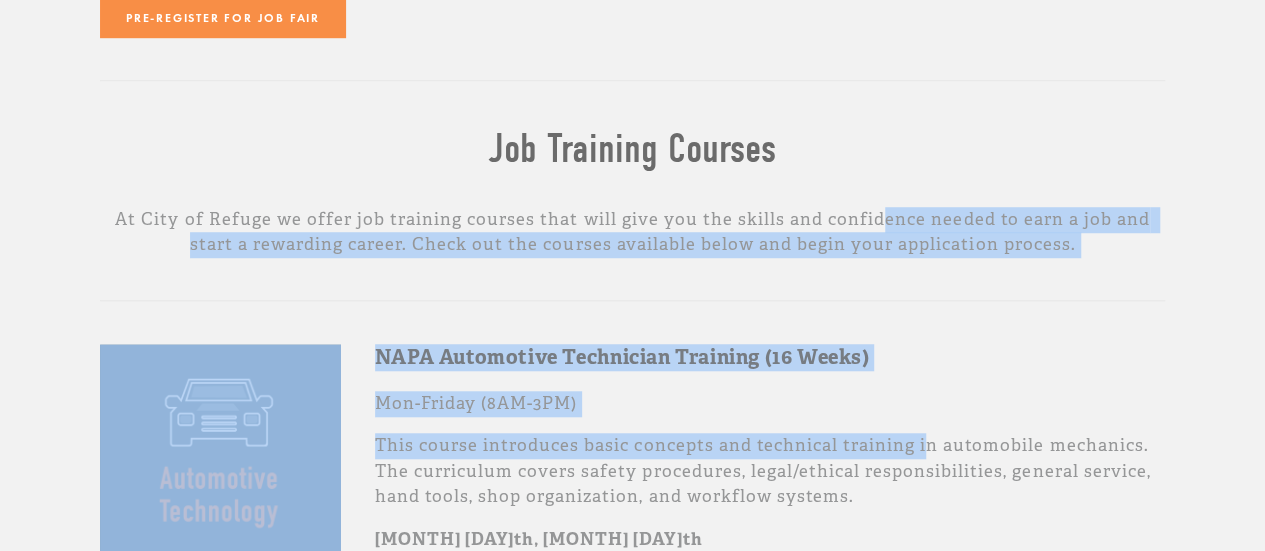 click on "Job Training Courses At City of Refuge we offer job training courses that will give you the skills and confidence needed to earn a job and start a rewarding career. Check out the courses available below and begin your application process." at bounding box center (632, 191) 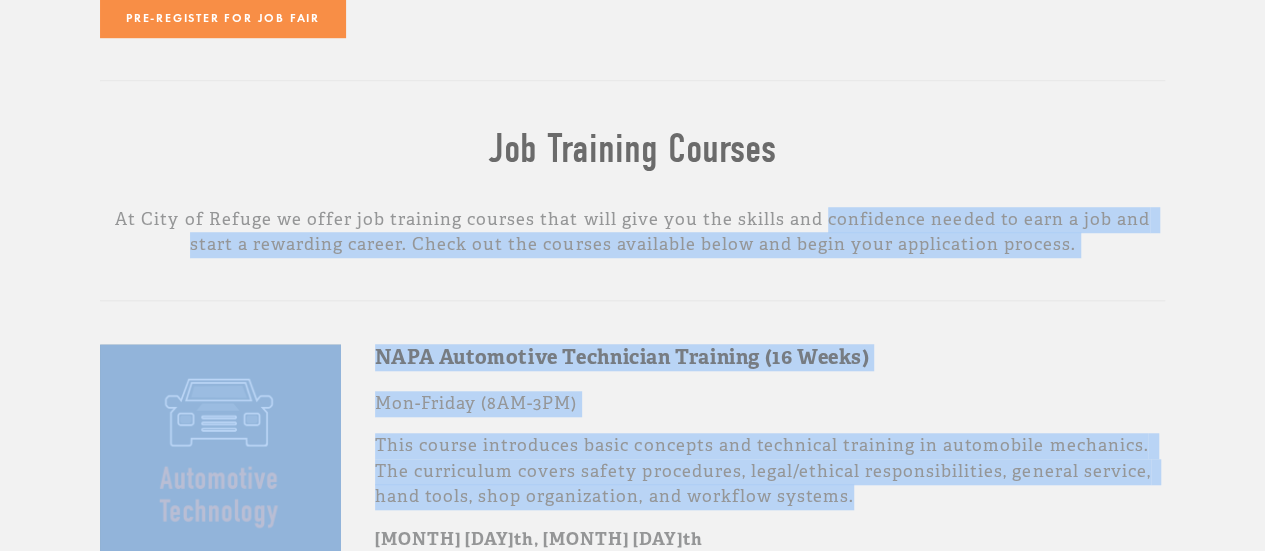 drag, startPoint x: 875, startPoint y: 225, endPoint x: 893, endPoint y: 493, distance: 268.6038 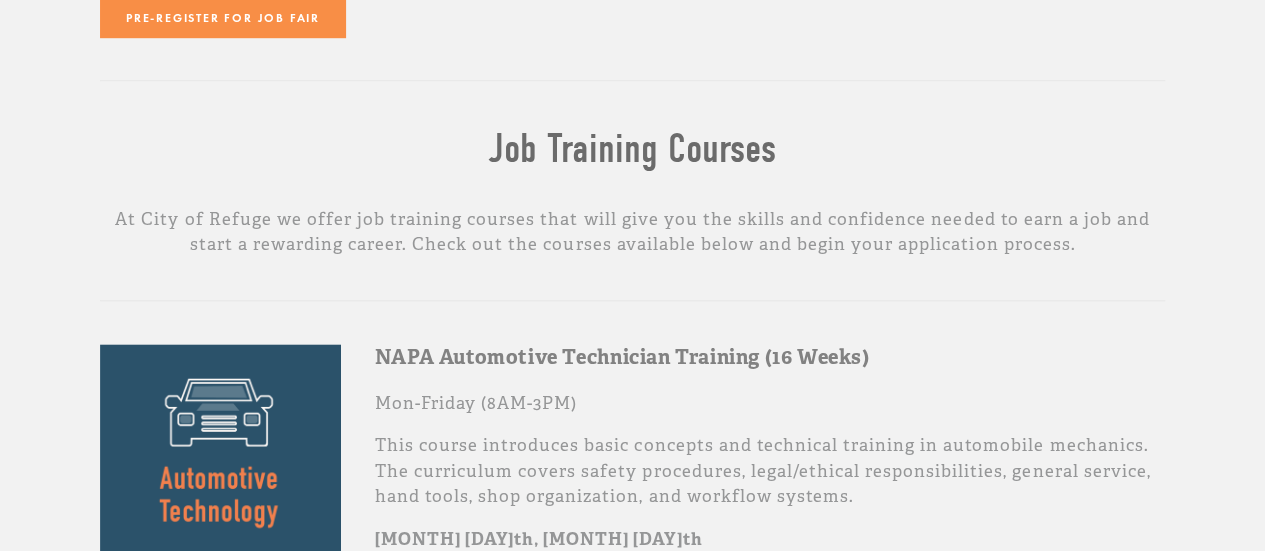 click on "NAPA Automotive Technician Training (16 Weeks) Mon-Friday (8AM-3PM) This course introduces basic concepts and technical training in automobile mechanics. The curriculum covers safety procedures, legal/ethical responsibilities, general service, hand tools, shop organization, and workflow systems. [MONTH] [DAY]th, [MONTH] [DAY]th" at bounding box center (770, 448) 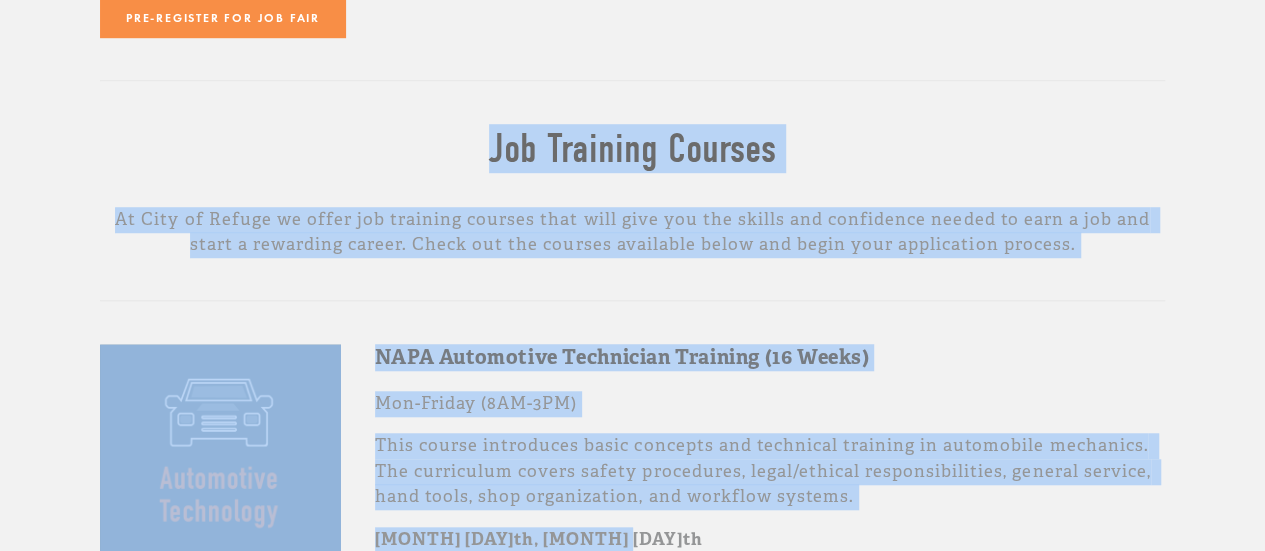 drag, startPoint x: 864, startPoint y: 516, endPoint x: 436, endPoint y: 127, distance: 578.3641 